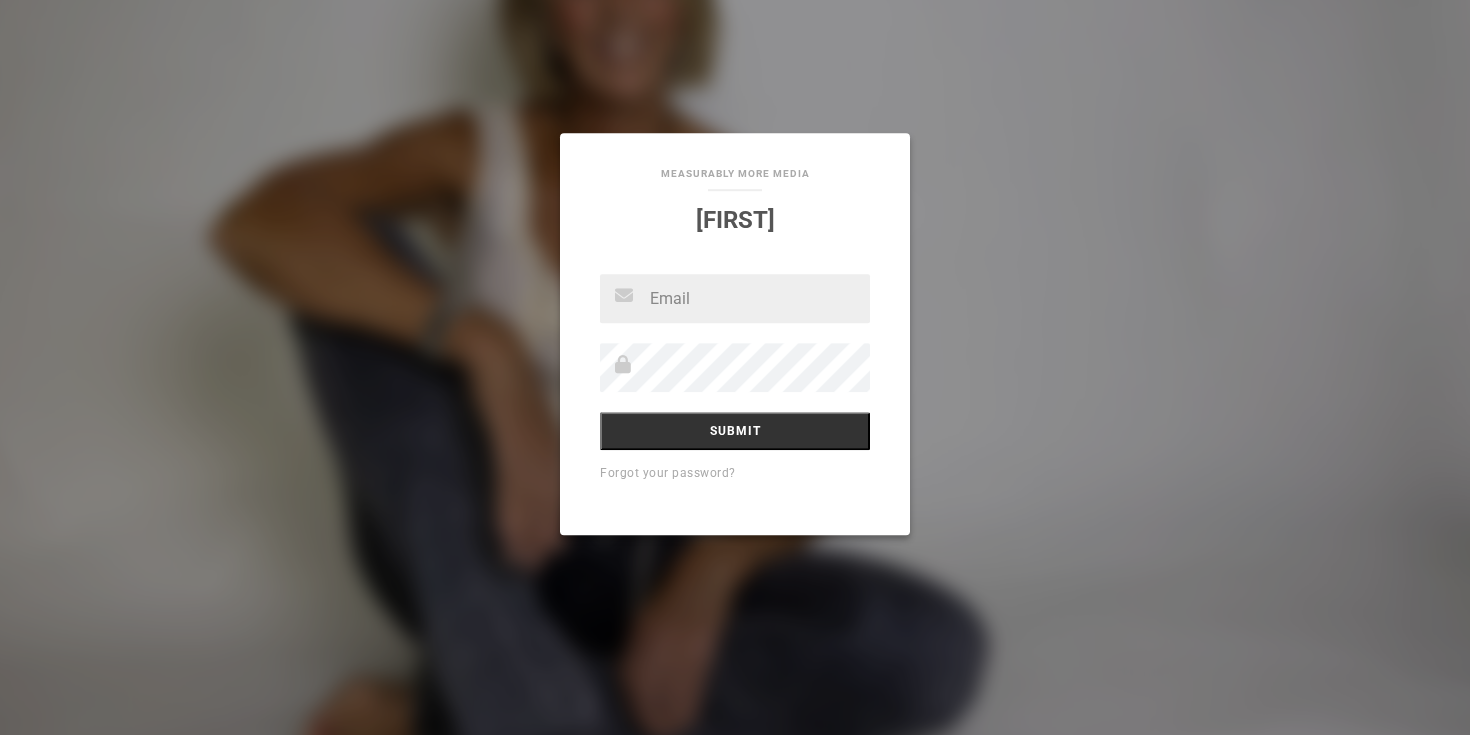 scroll, scrollTop: 0, scrollLeft: 0, axis: both 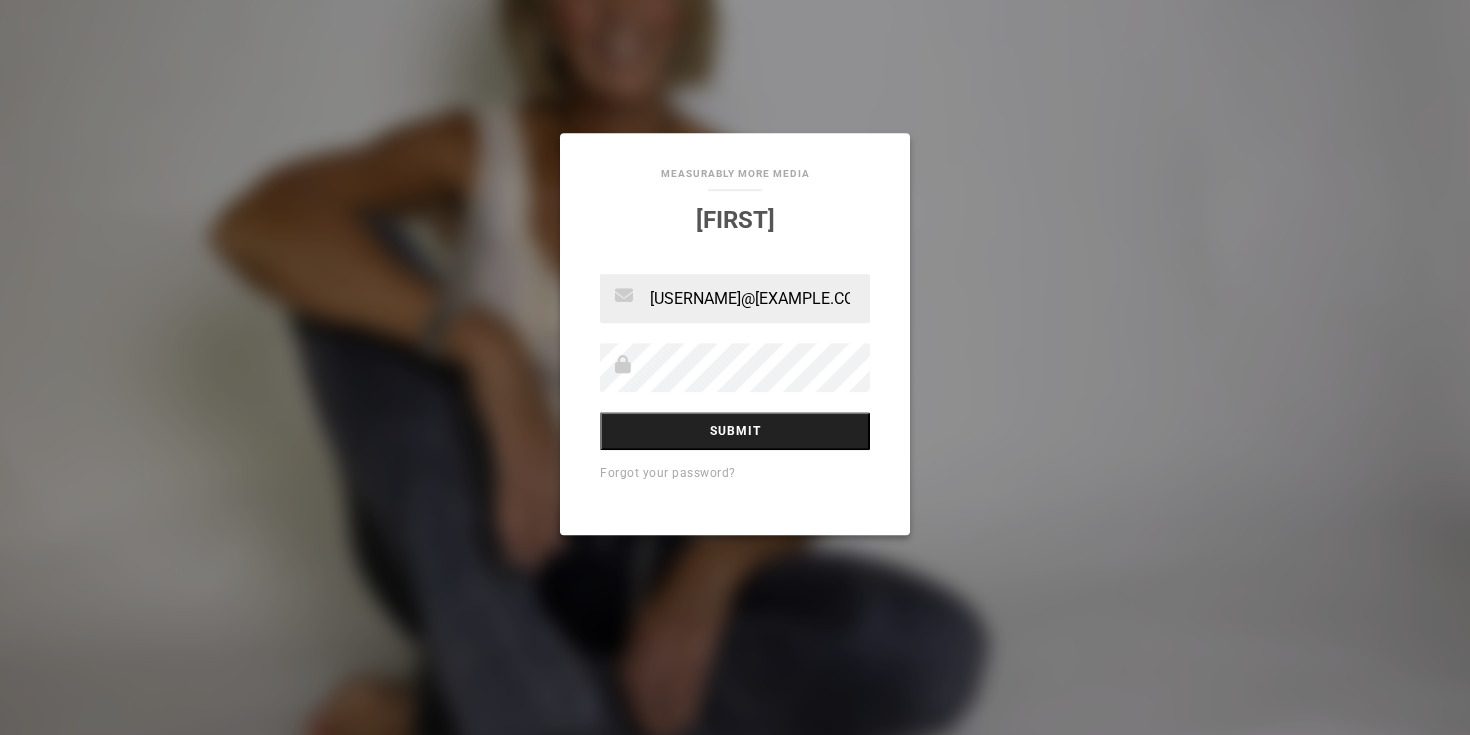 click on "Submit" at bounding box center (735, 431) 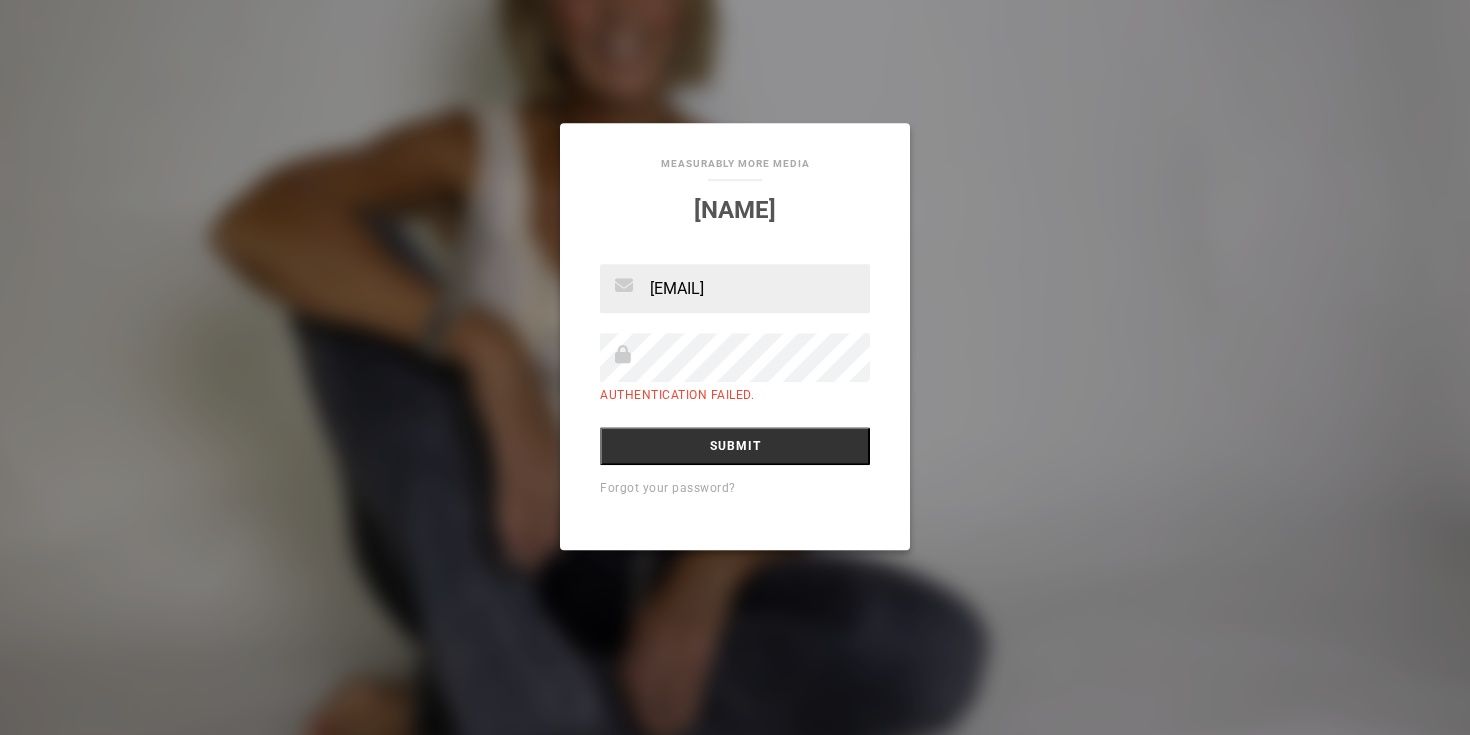 scroll, scrollTop: 0, scrollLeft: 0, axis: both 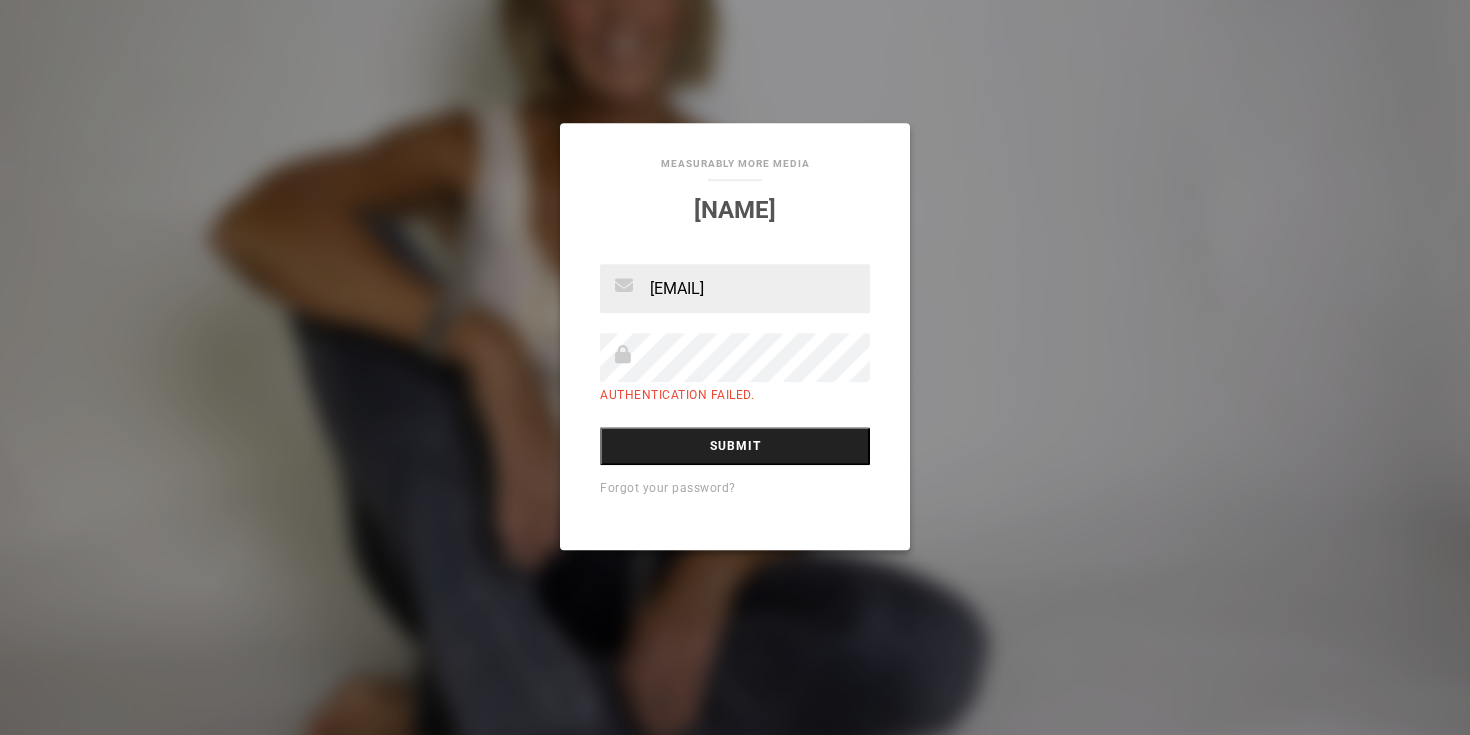 click on "Submit" at bounding box center (735, 446) 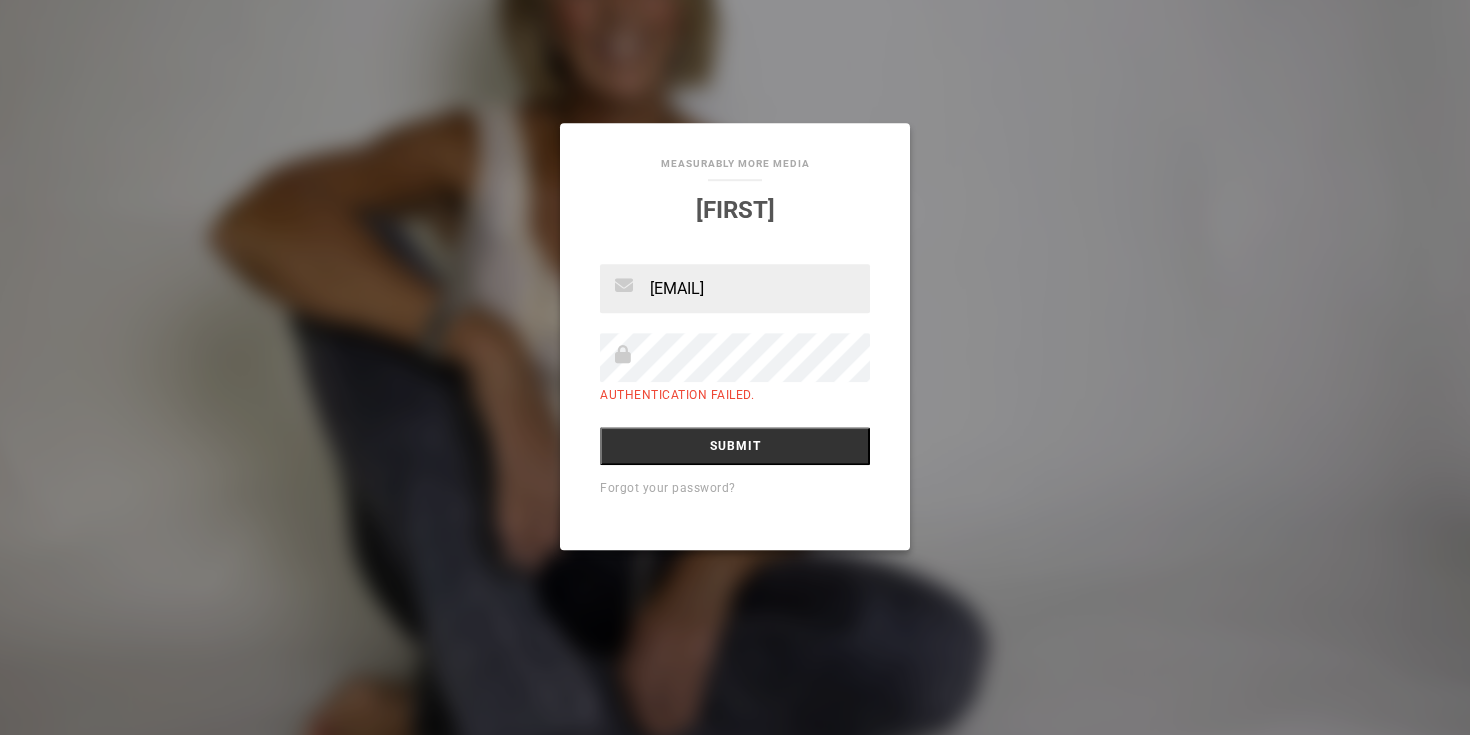 scroll, scrollTop: 0, scrollLeft: 0, axis: both 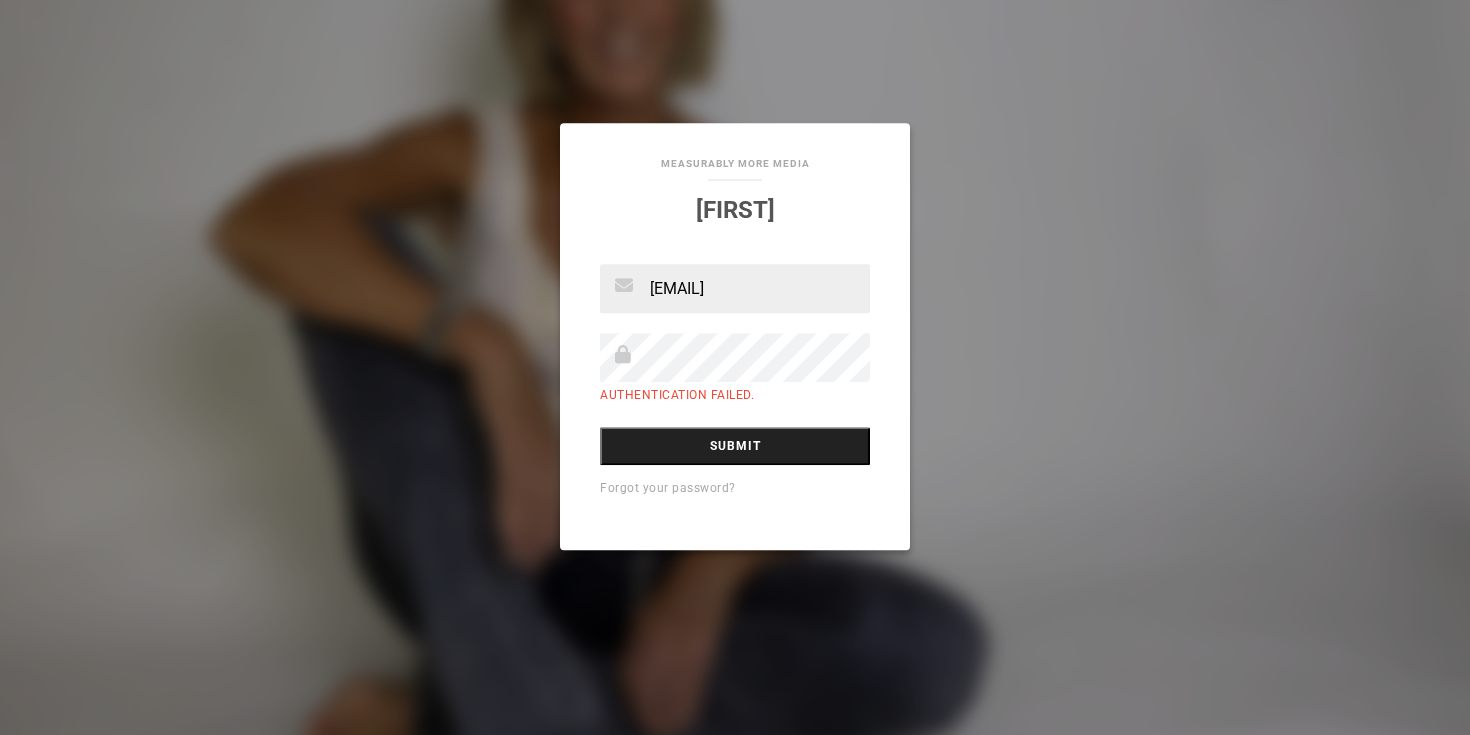 click on "Submit" at bounding box center [735, 446] 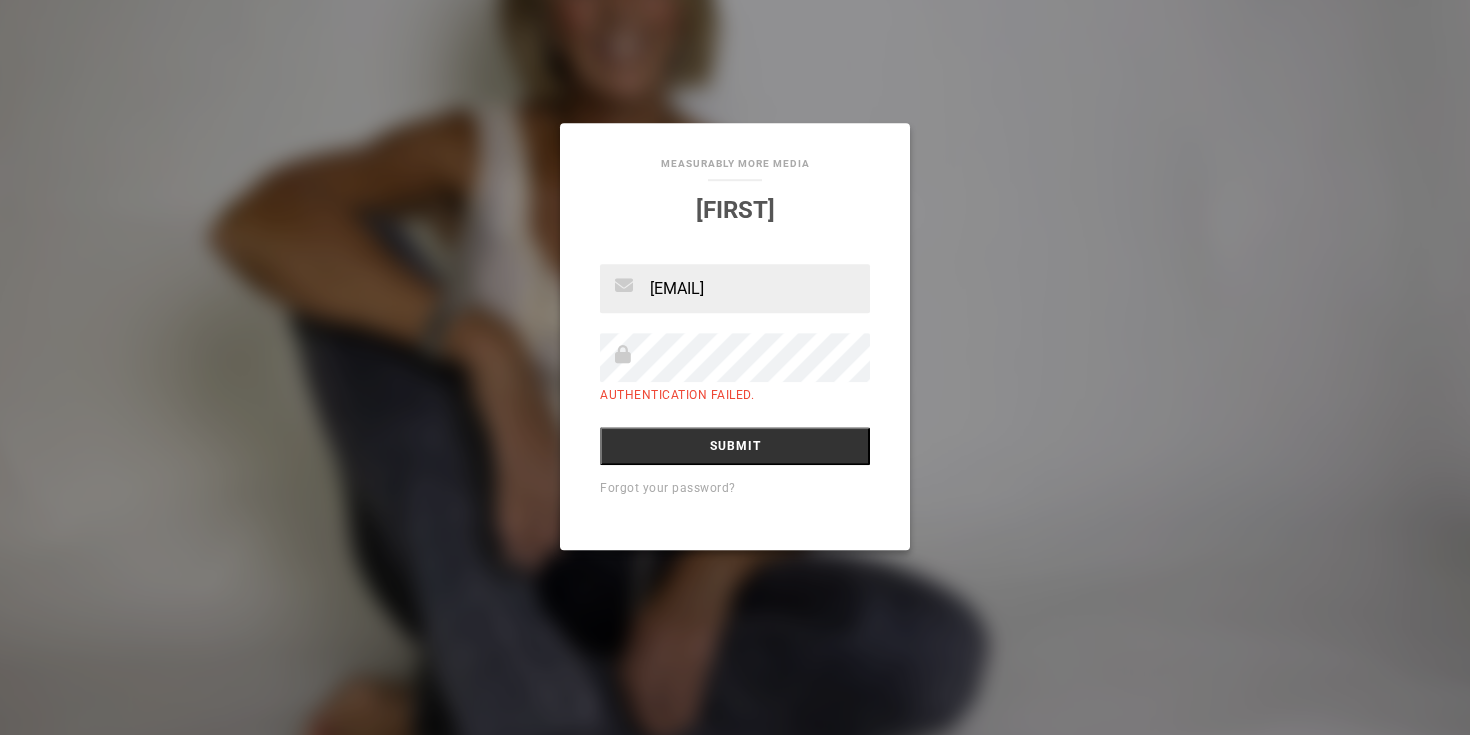 scroll, scrollTop: 0, scrollLeft: 0, axis: both 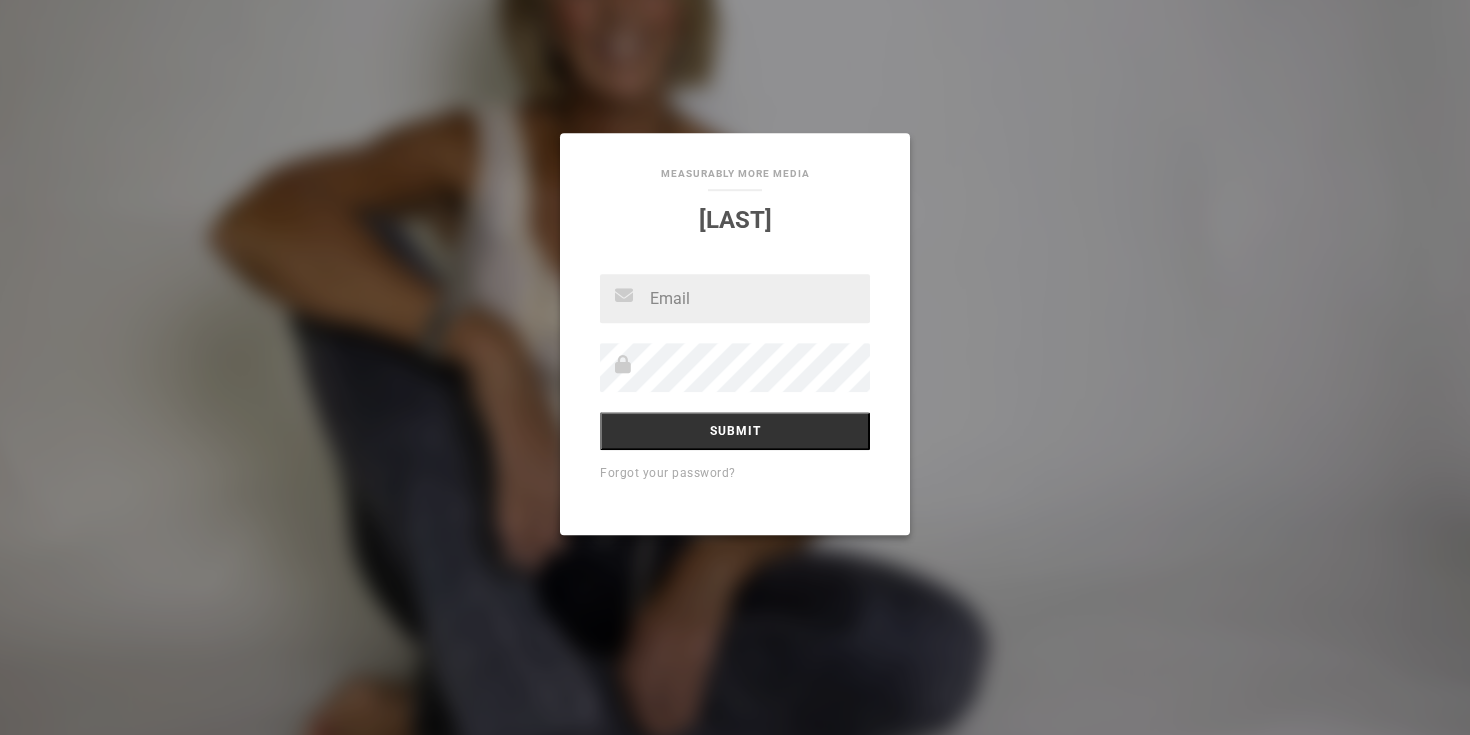 type on "[EMAIL]" 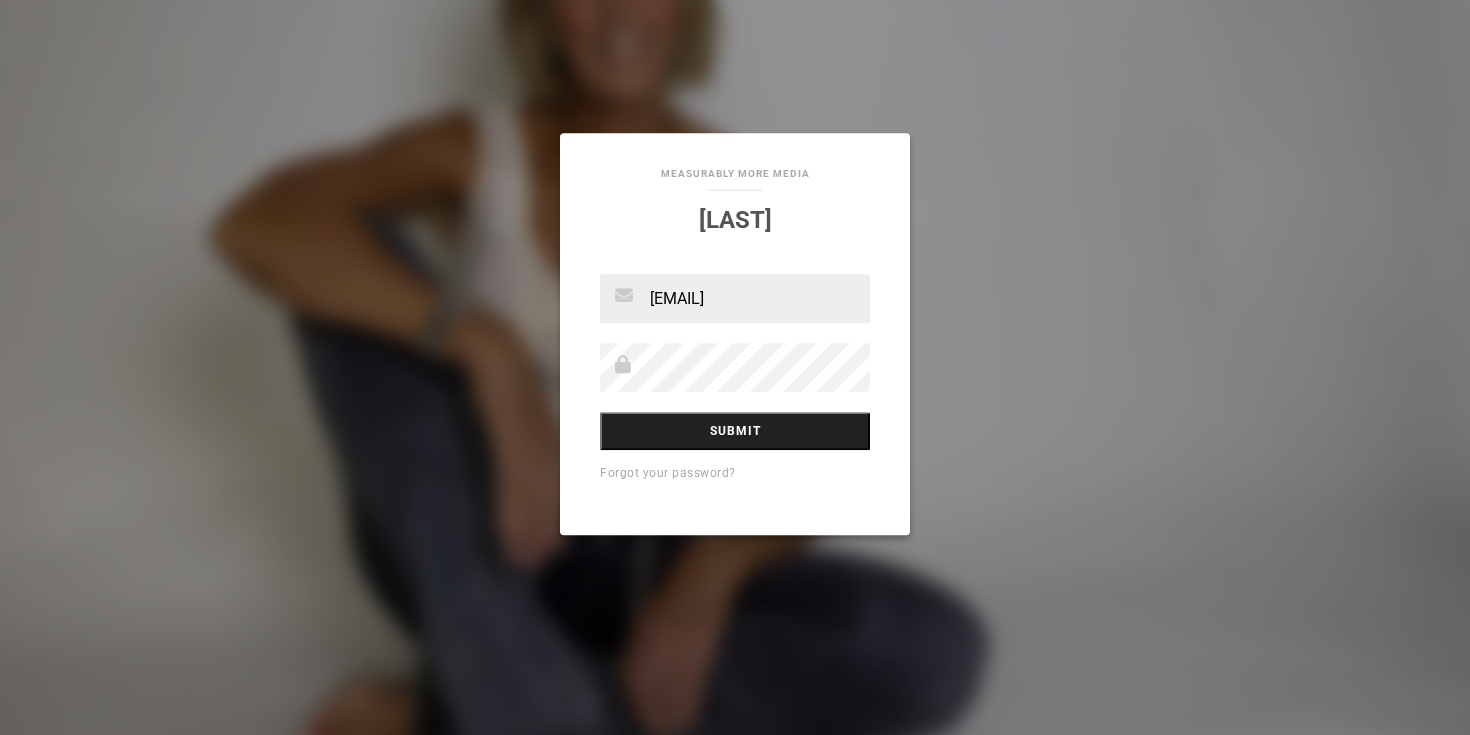 click on "Submit" at bounding box center (735, 431) 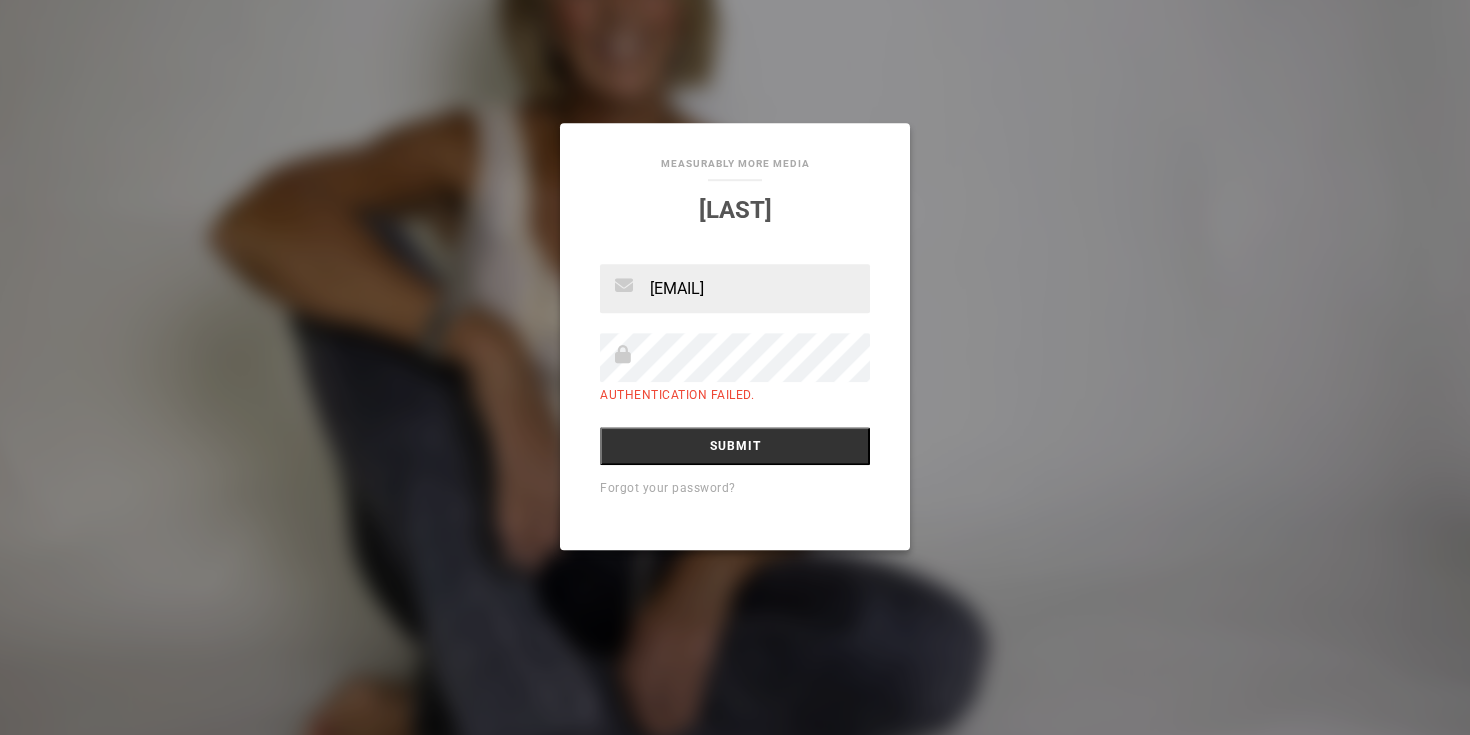 scroll, scrollTop: 0, scrollLeft: 0, axis: both 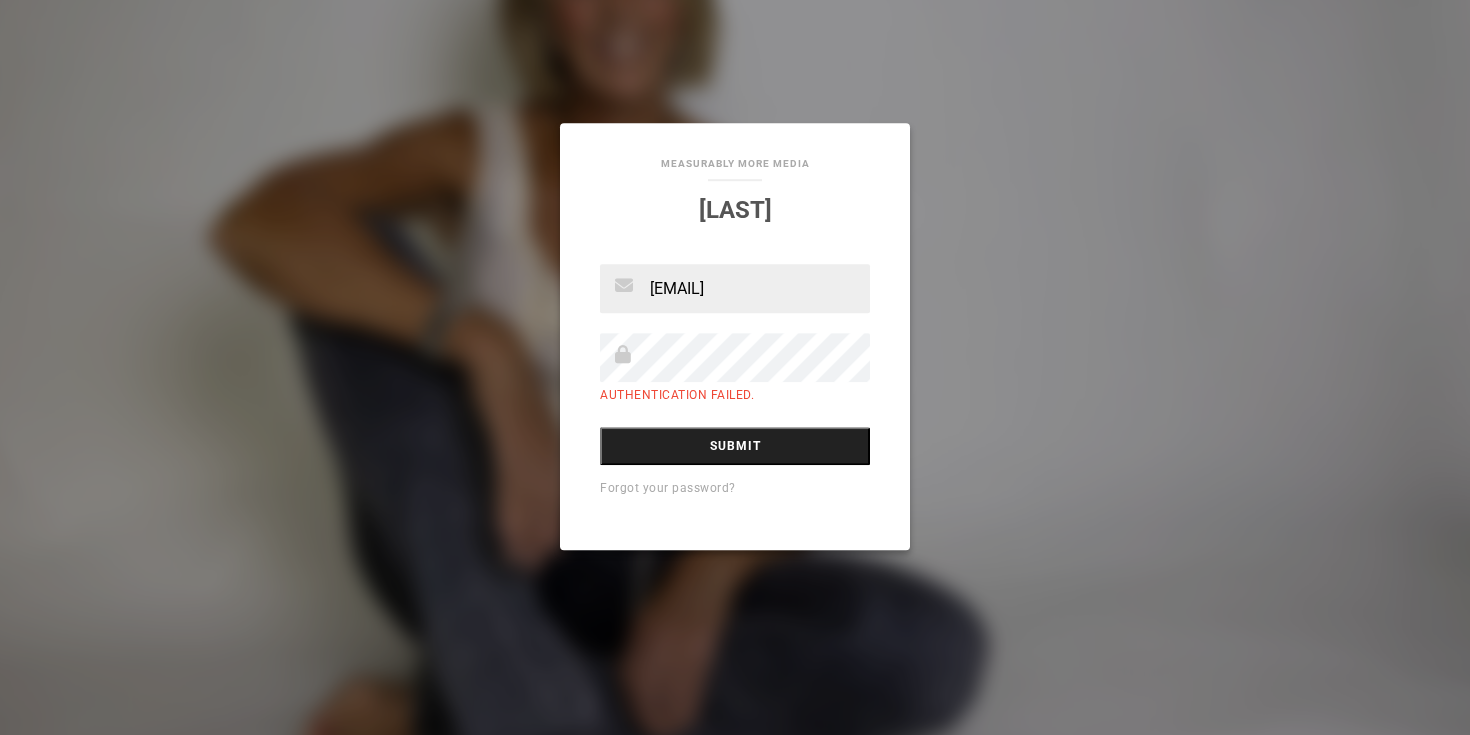 click on "Submit" at bounding box center [735, 446] 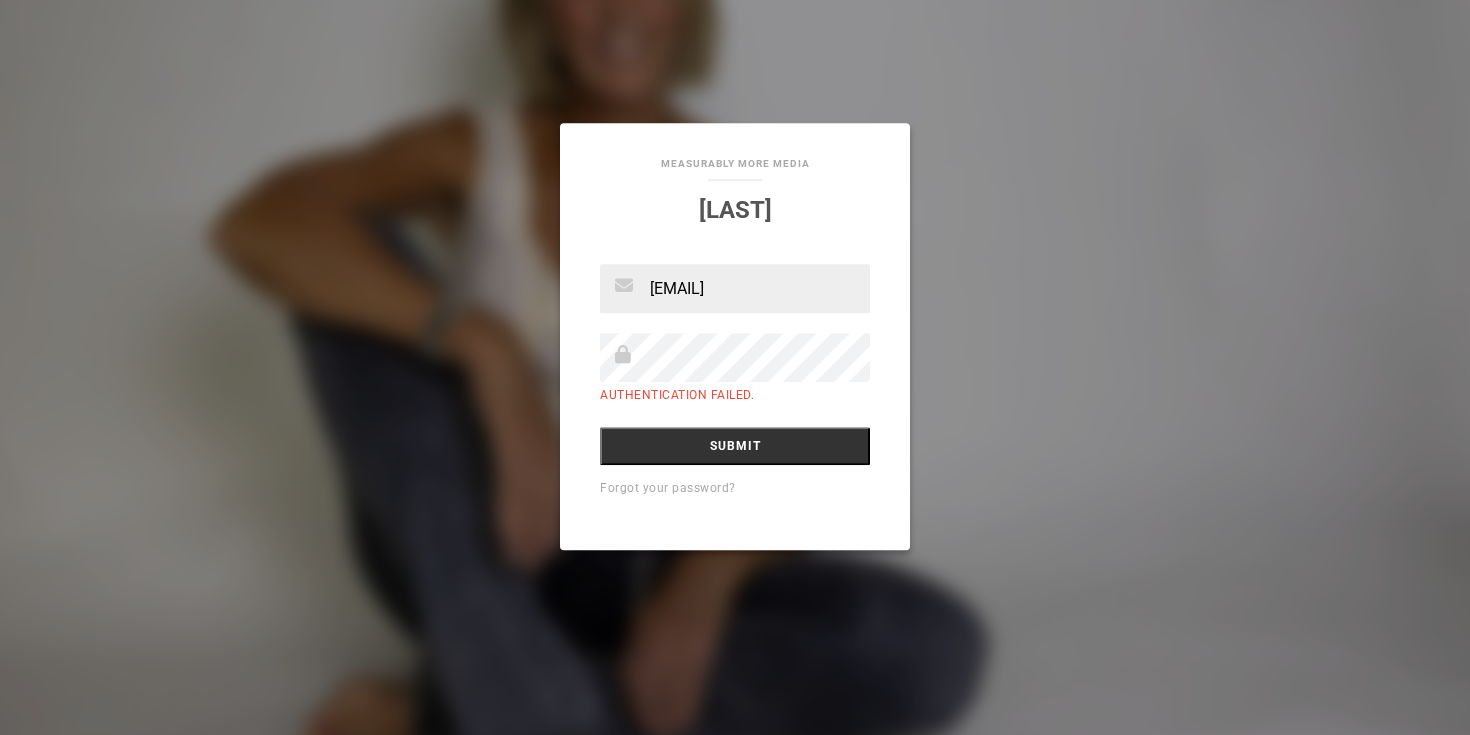scroll, scrollTop: 0, scrollLeft: 0, axis: both 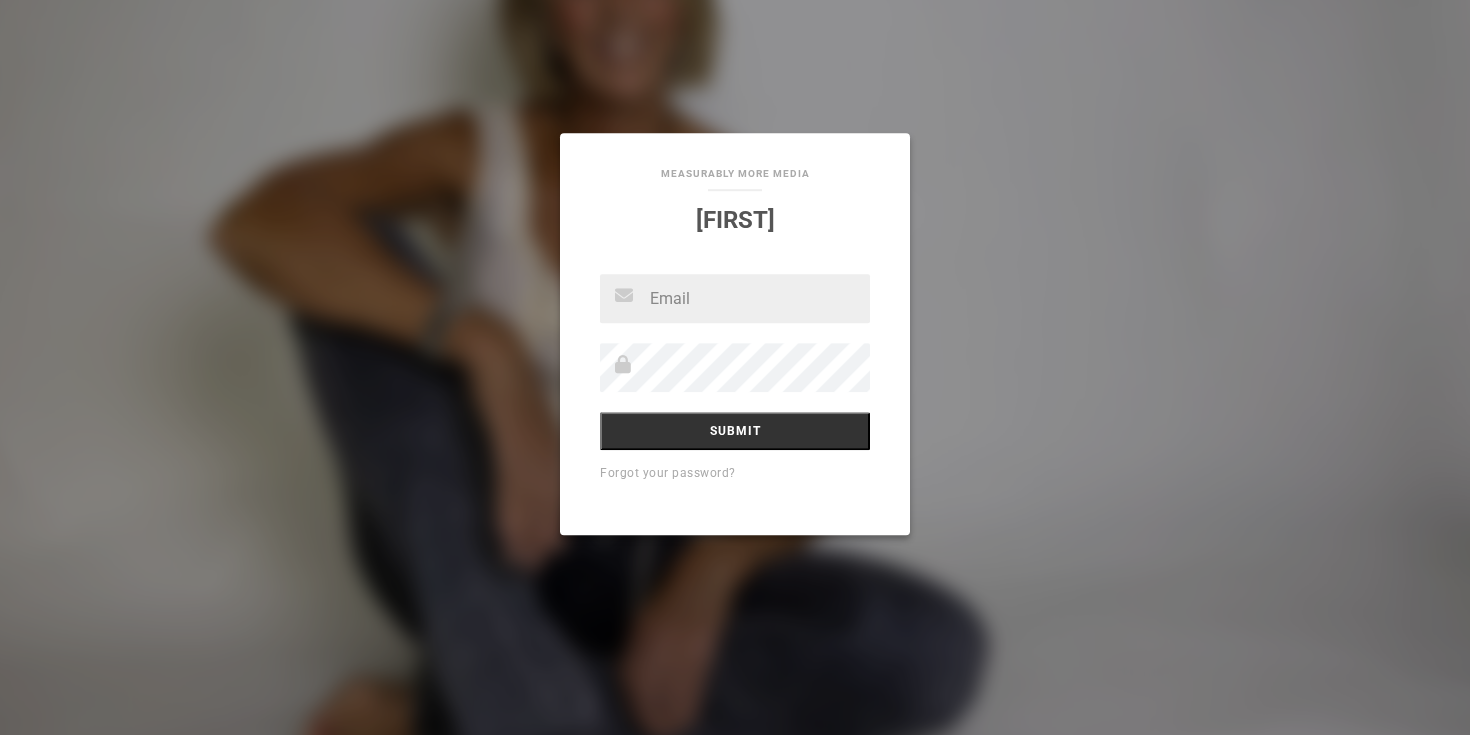 type on "[EMAIL]" 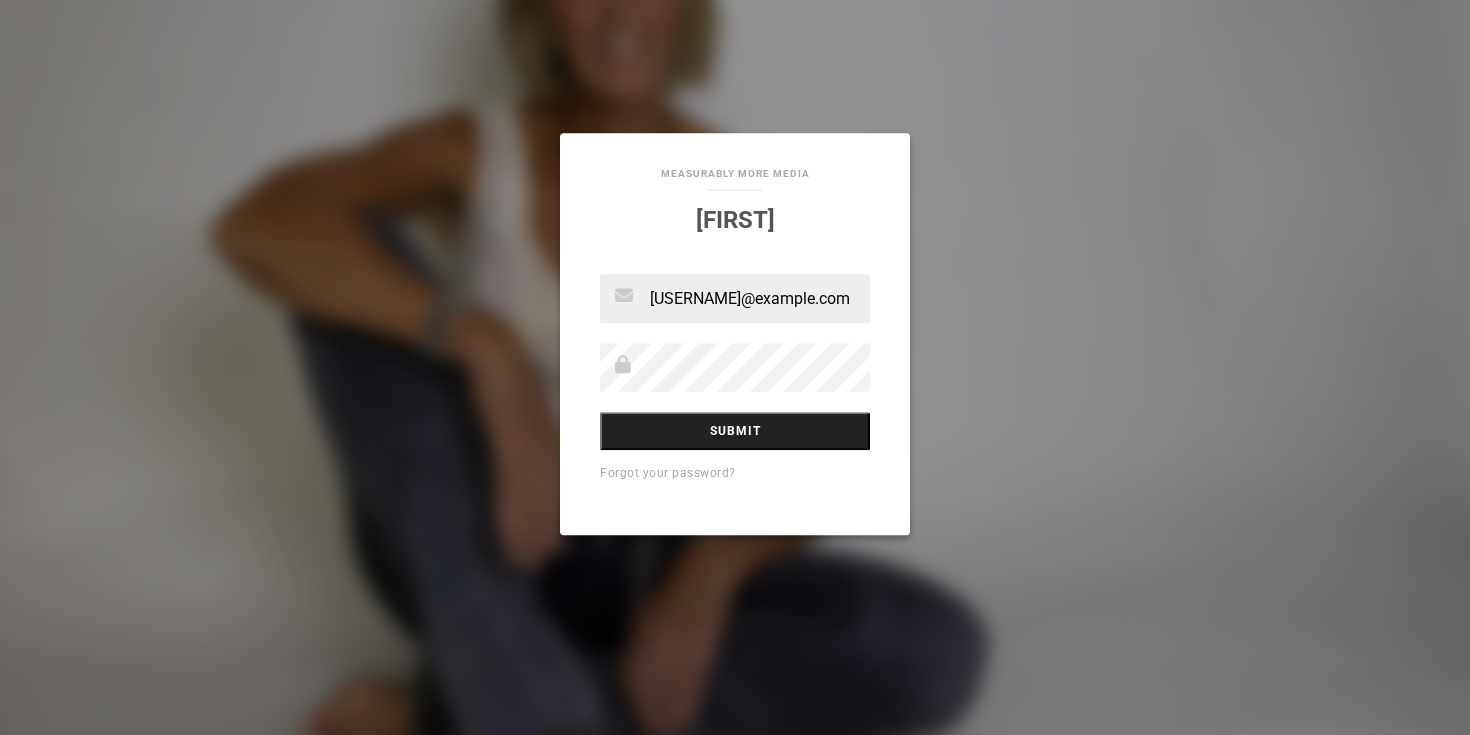 click on "Submit" at bounding box center [735, 431] 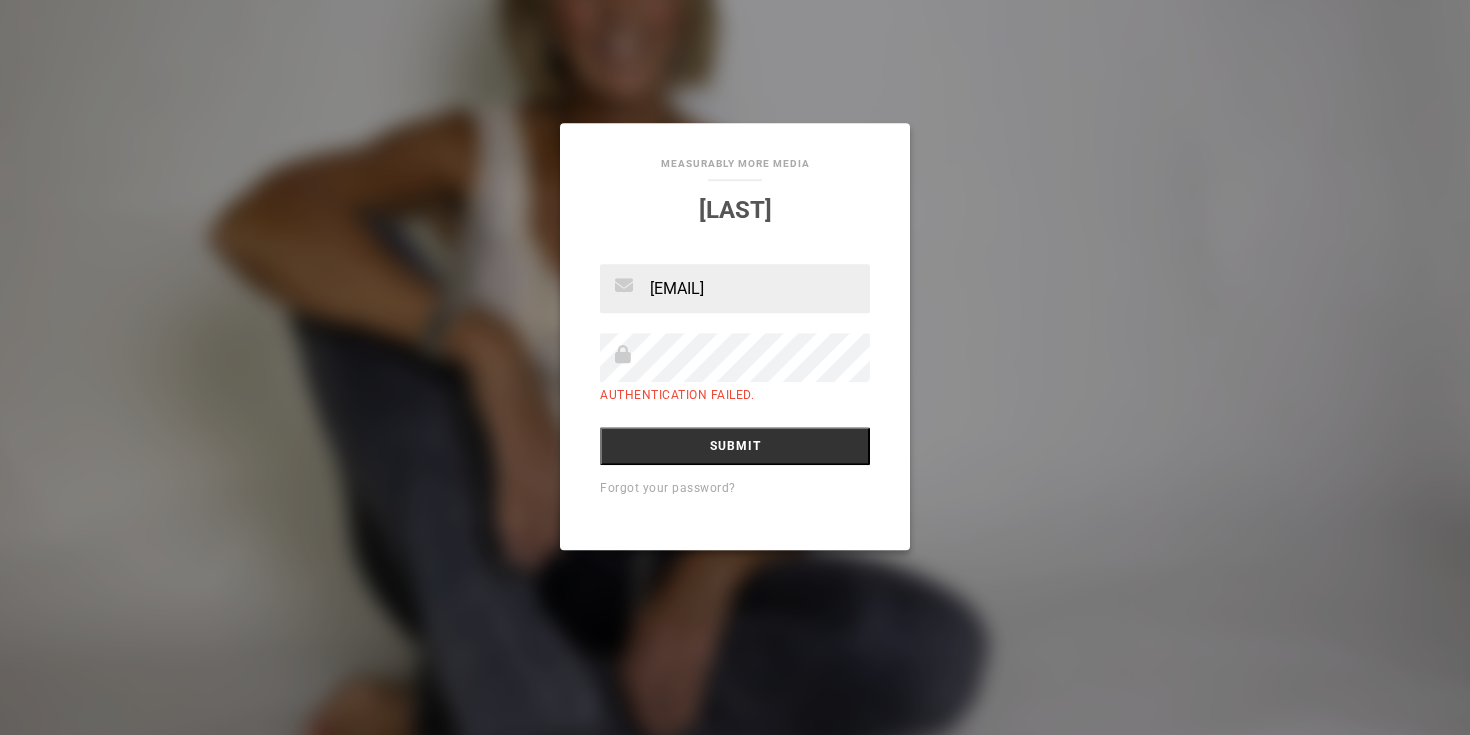 scroll, scrollTop: 0, scrollLeft: 0, axis: both 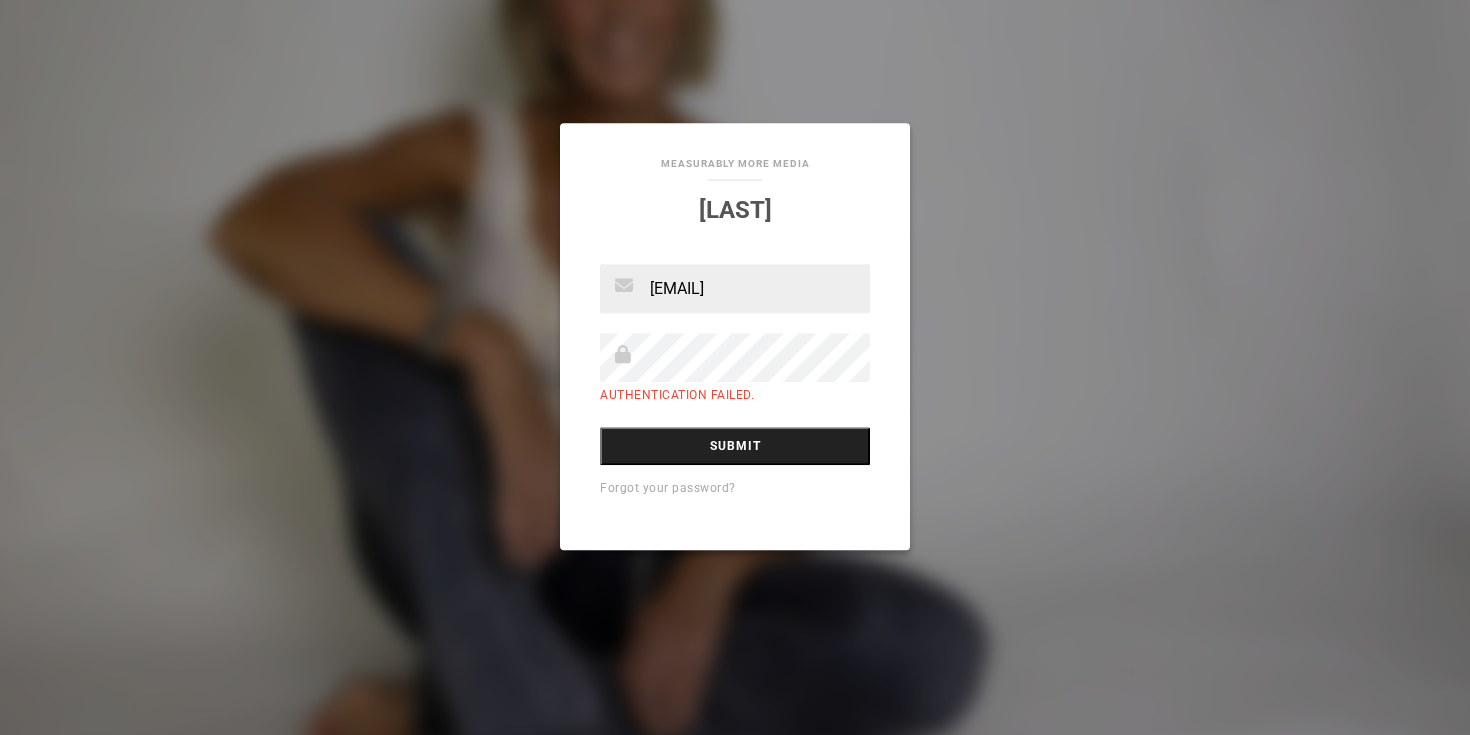 click on "Submit" at bounding box center [735, 446] 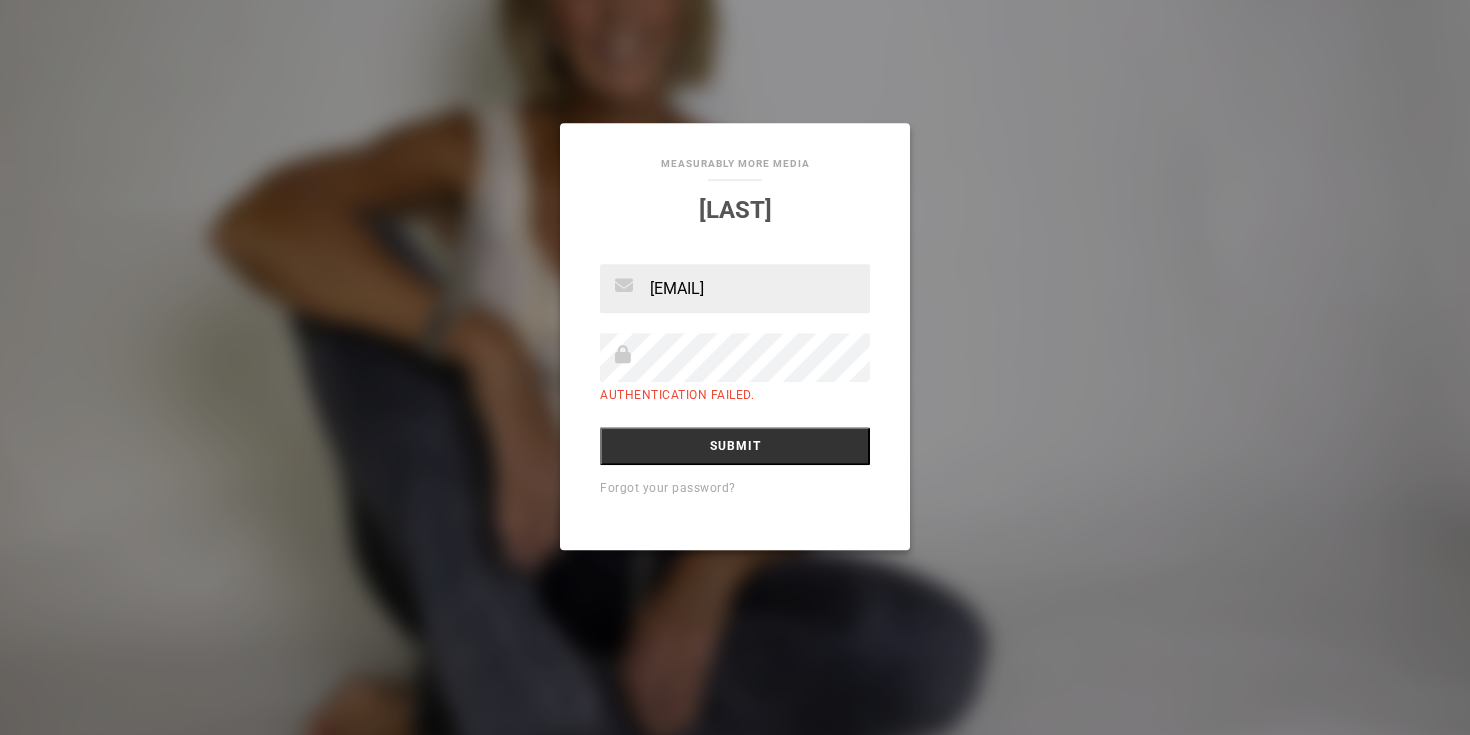 scroll, scrollTop: 0, scrollLeft: 0, axis: both 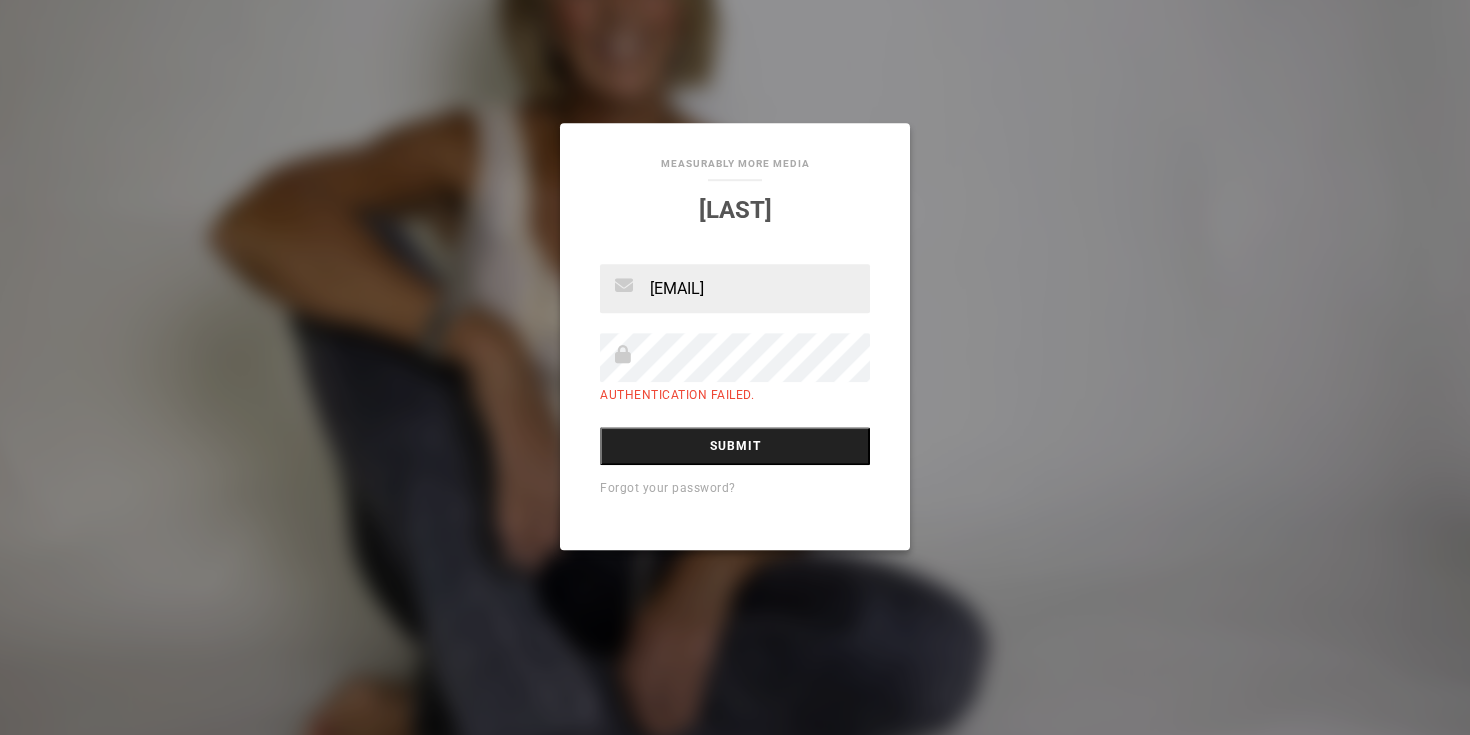 click on "Submit" at bounding box center (735, 446) 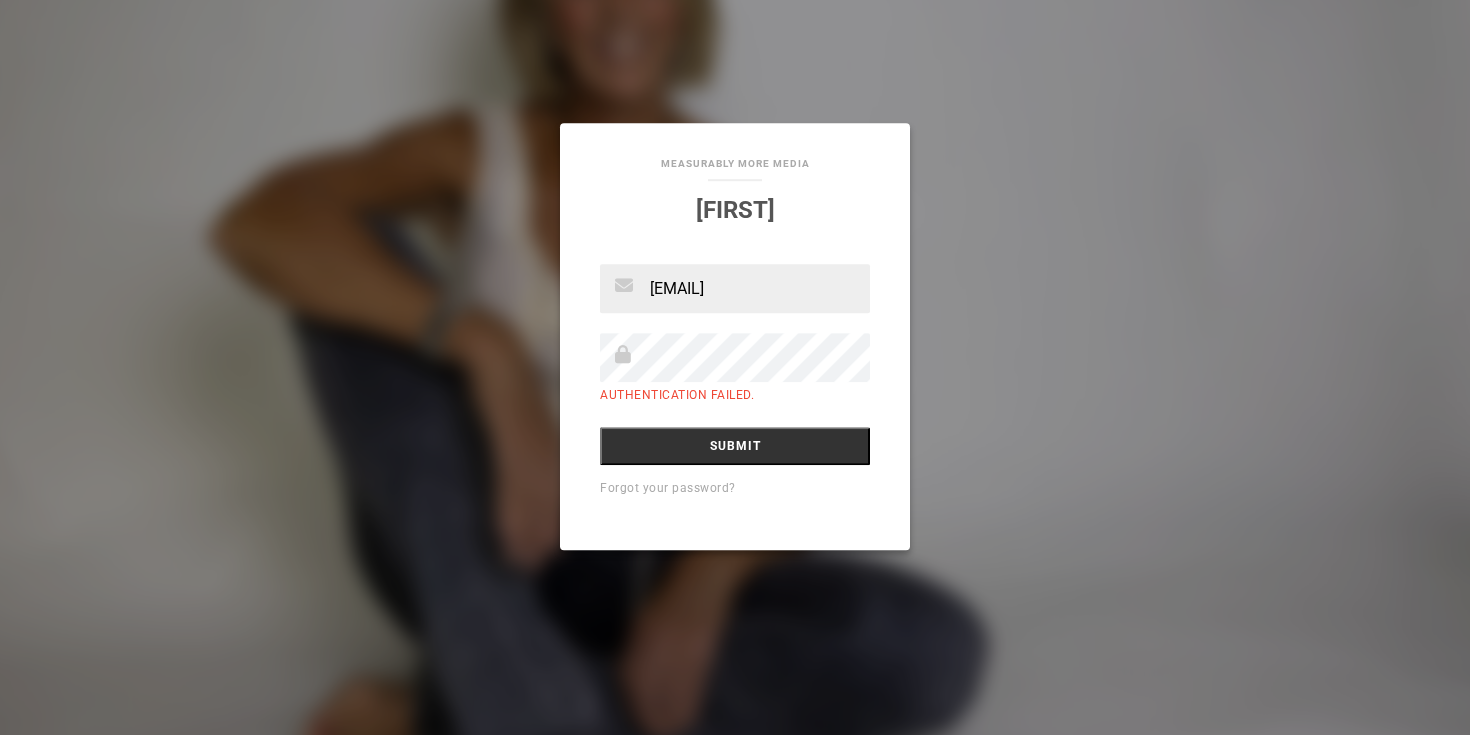 scroll, scrollTop: 0, scrollLeft: 0, axis: both 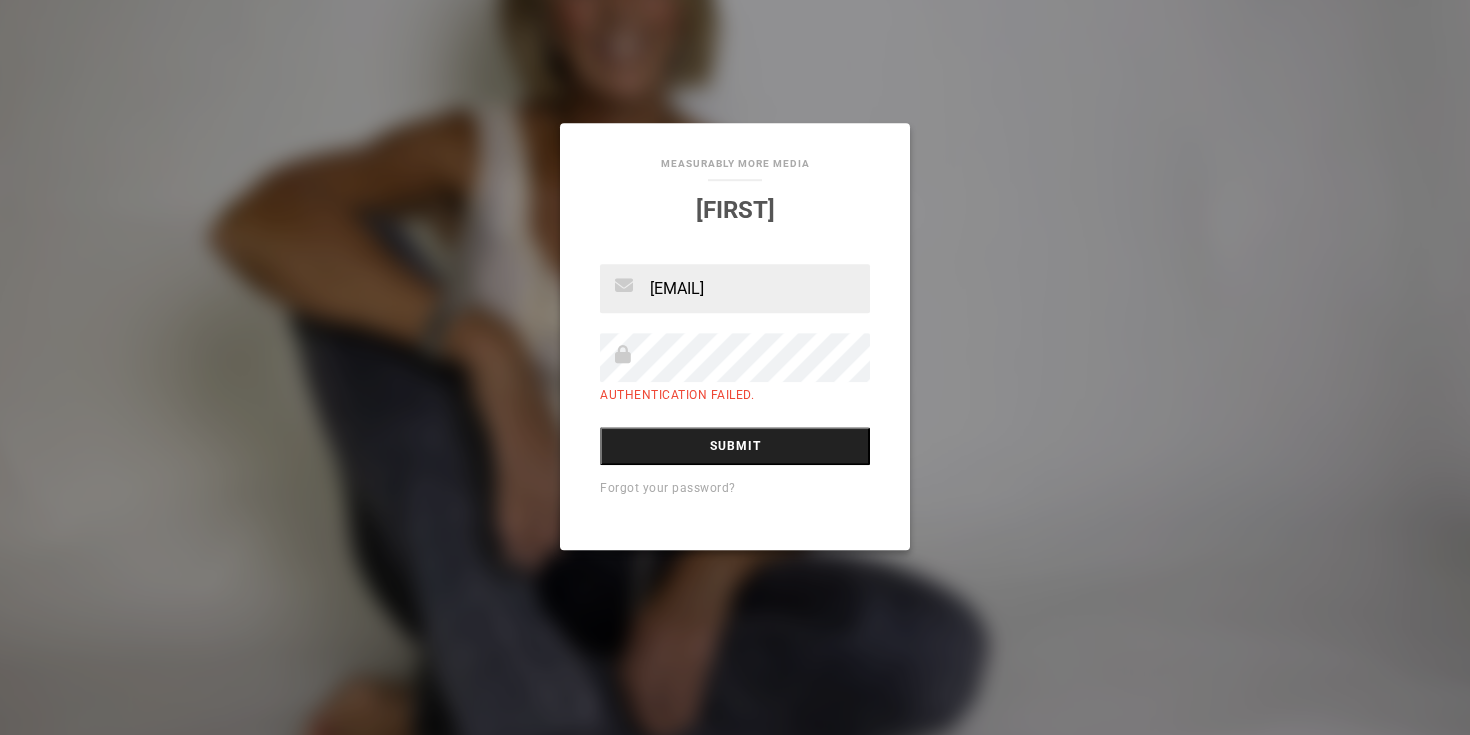 click on "Submit" at bounding box center [735, 446] 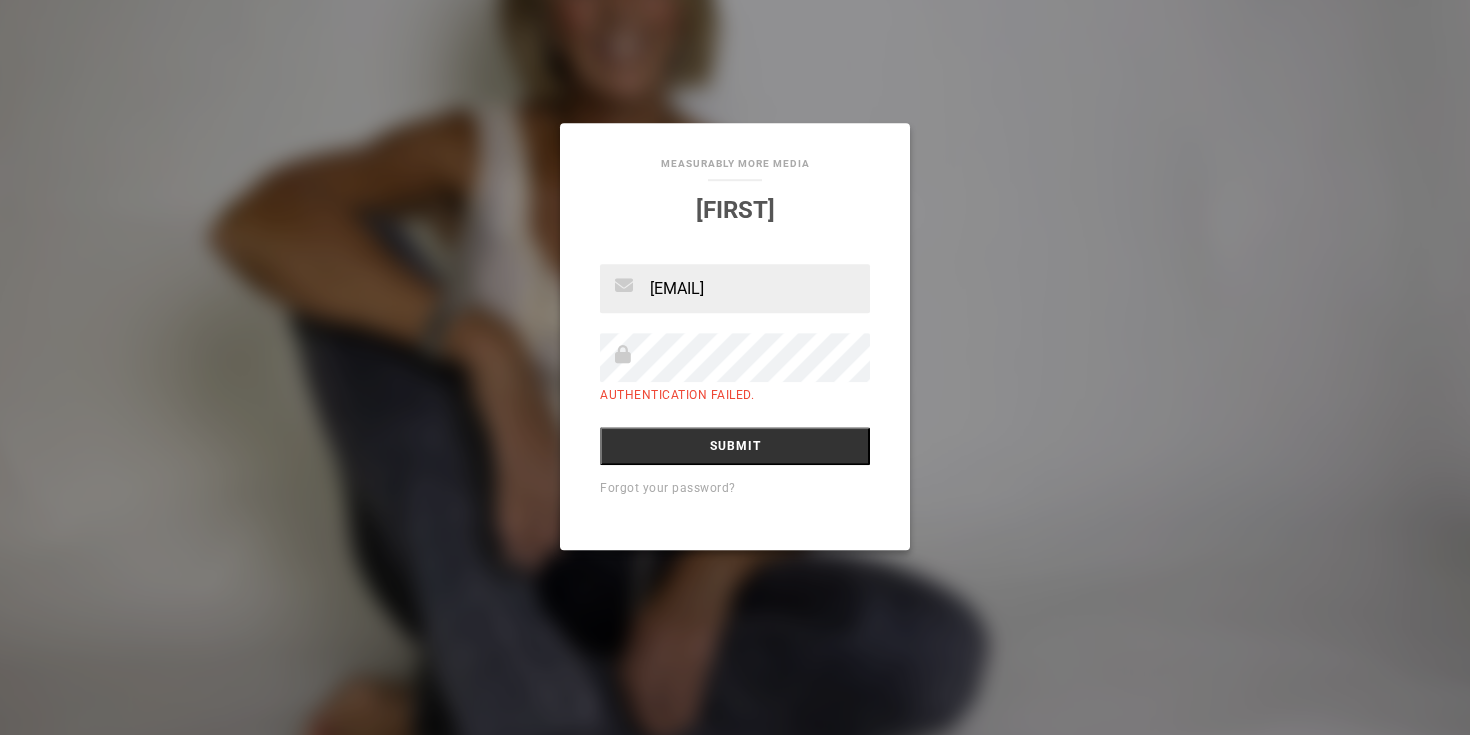 scroll, scrollTop: 0, scrollLeft: 0, axis: both 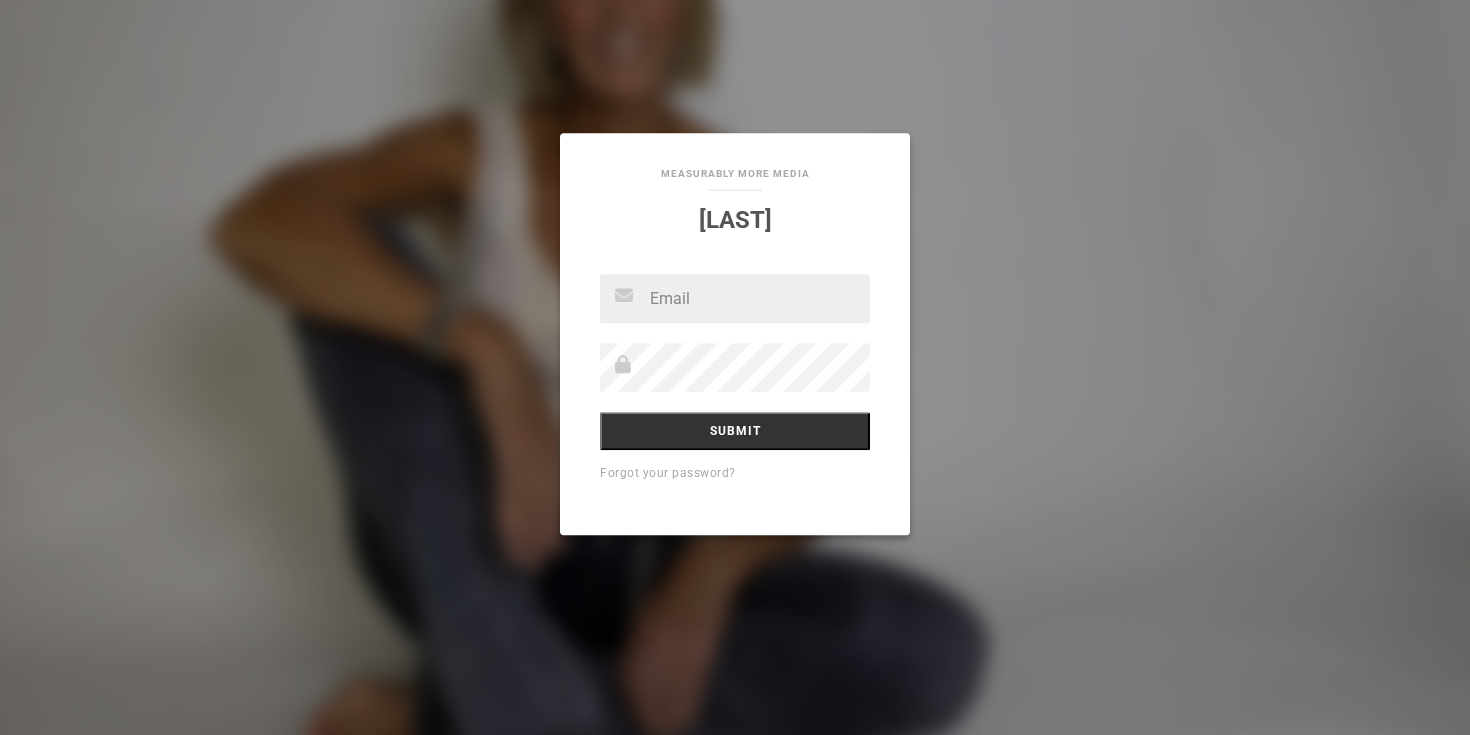 type on "[EMAIL]" 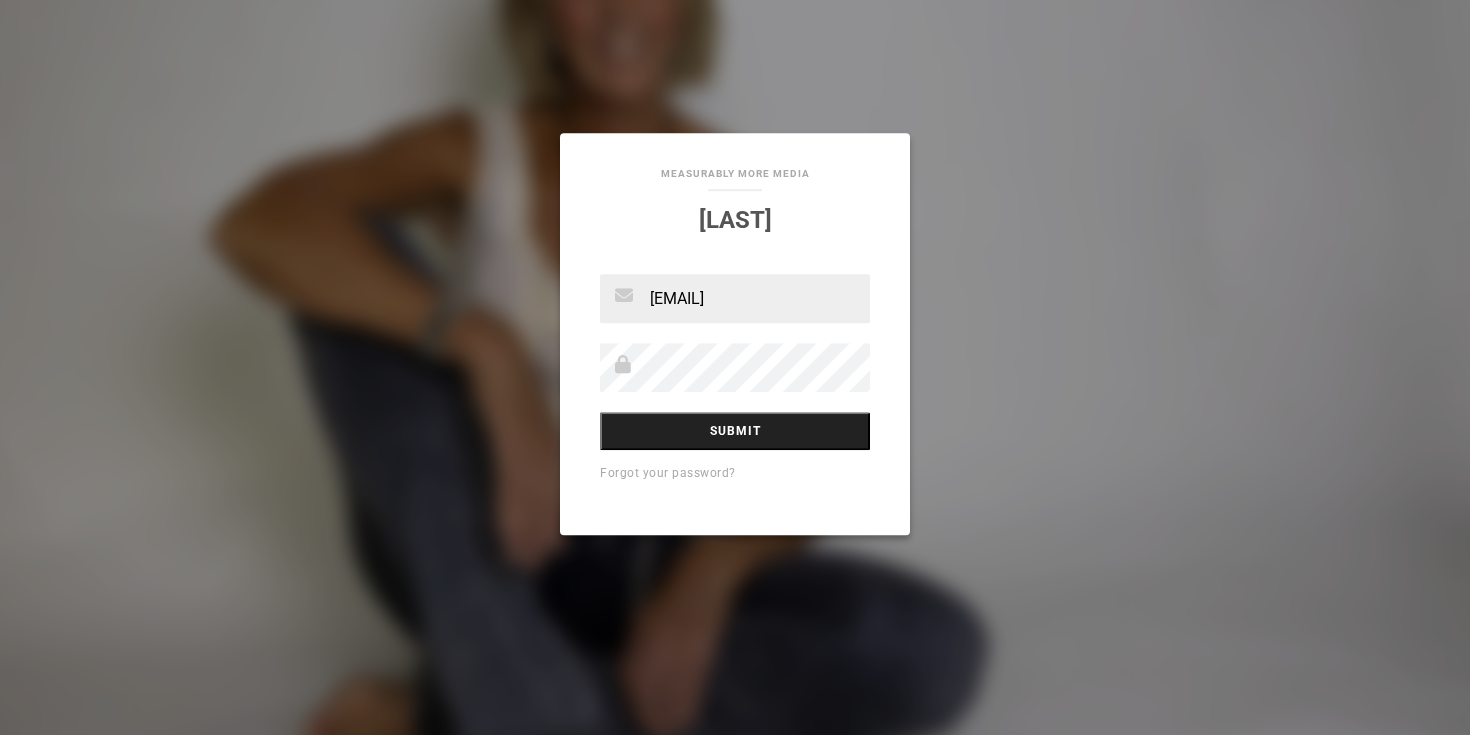 click on "Submit" at bounding box center (735, 431) 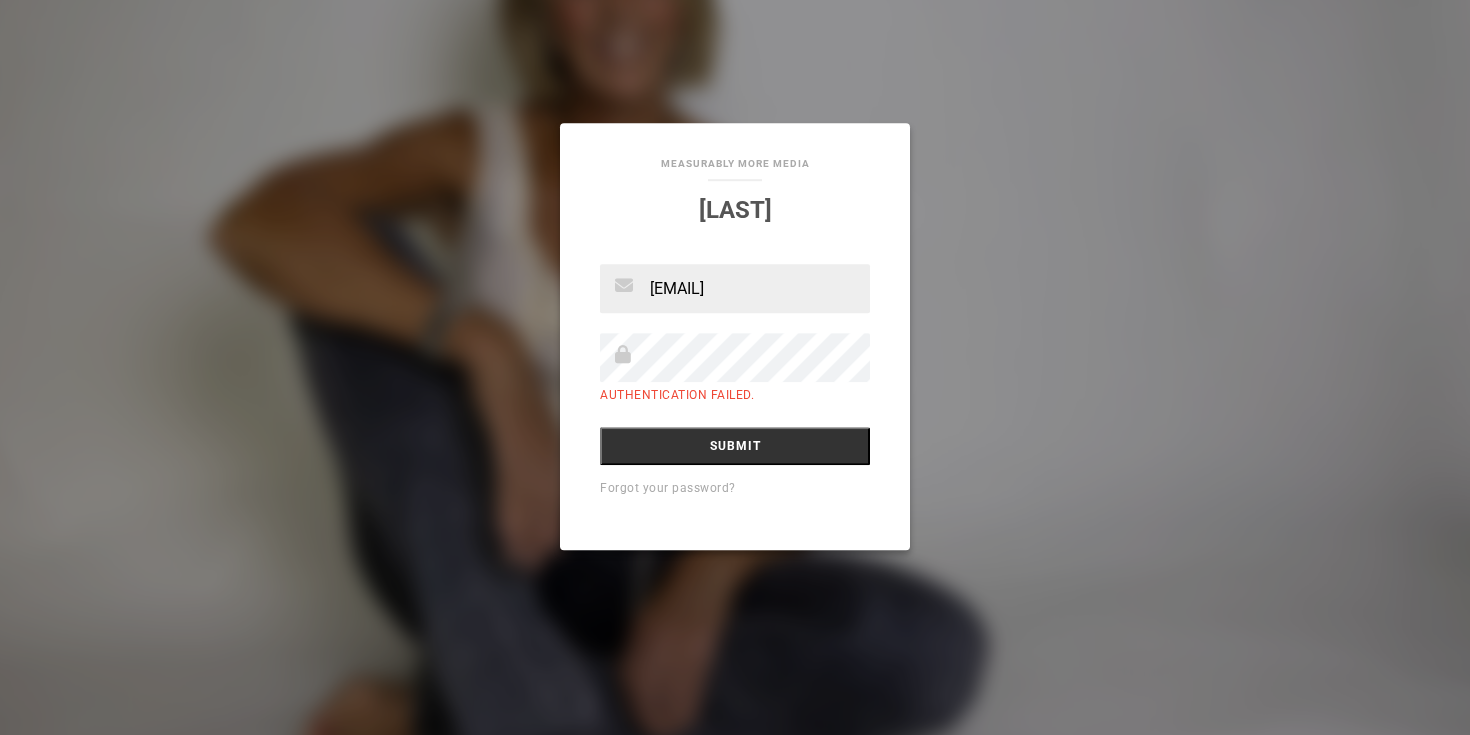 scroll, scrollTop: 0, scrollLeft: 0, axis: both 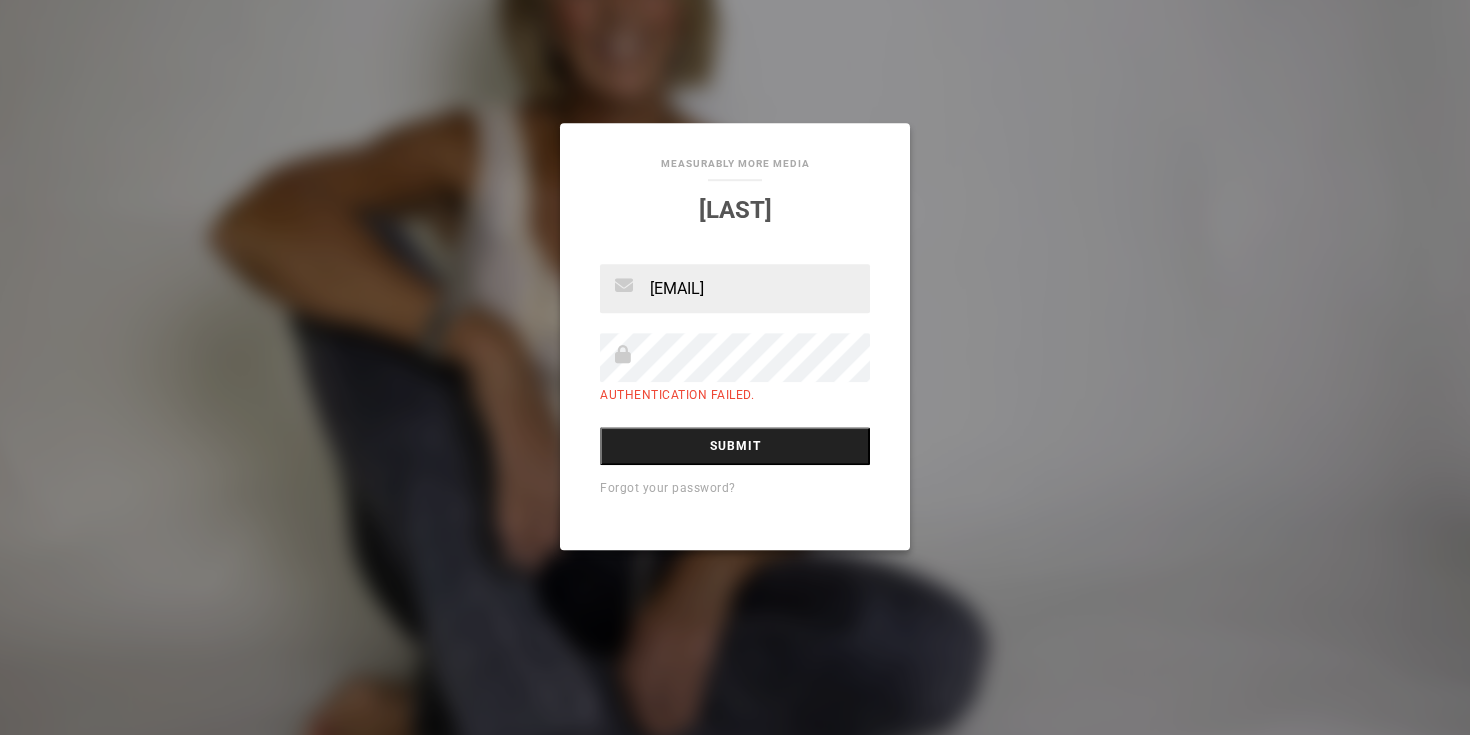 click on "Submit" at bounding box center [735, 446] 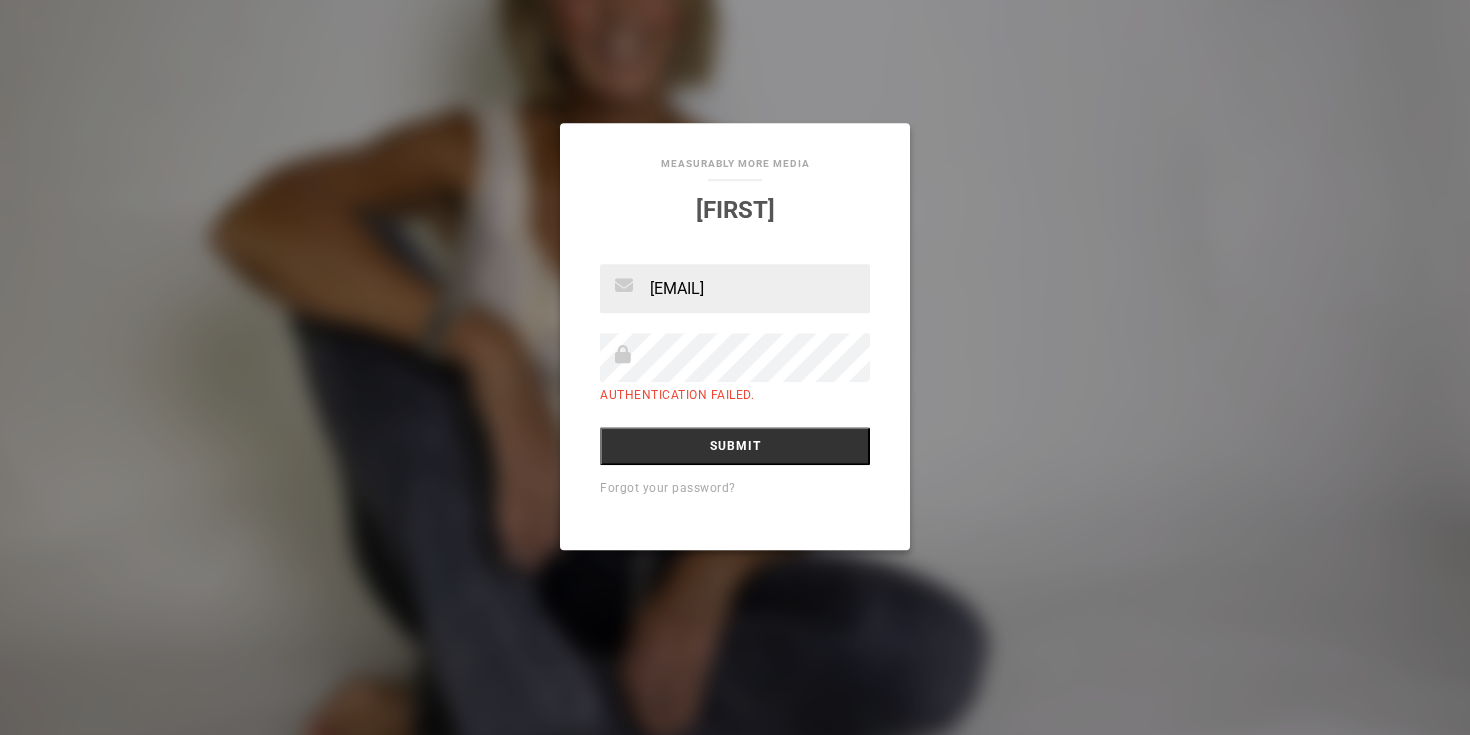 scroll, scrollTop: 0, scrollLeft: 0, axis: both 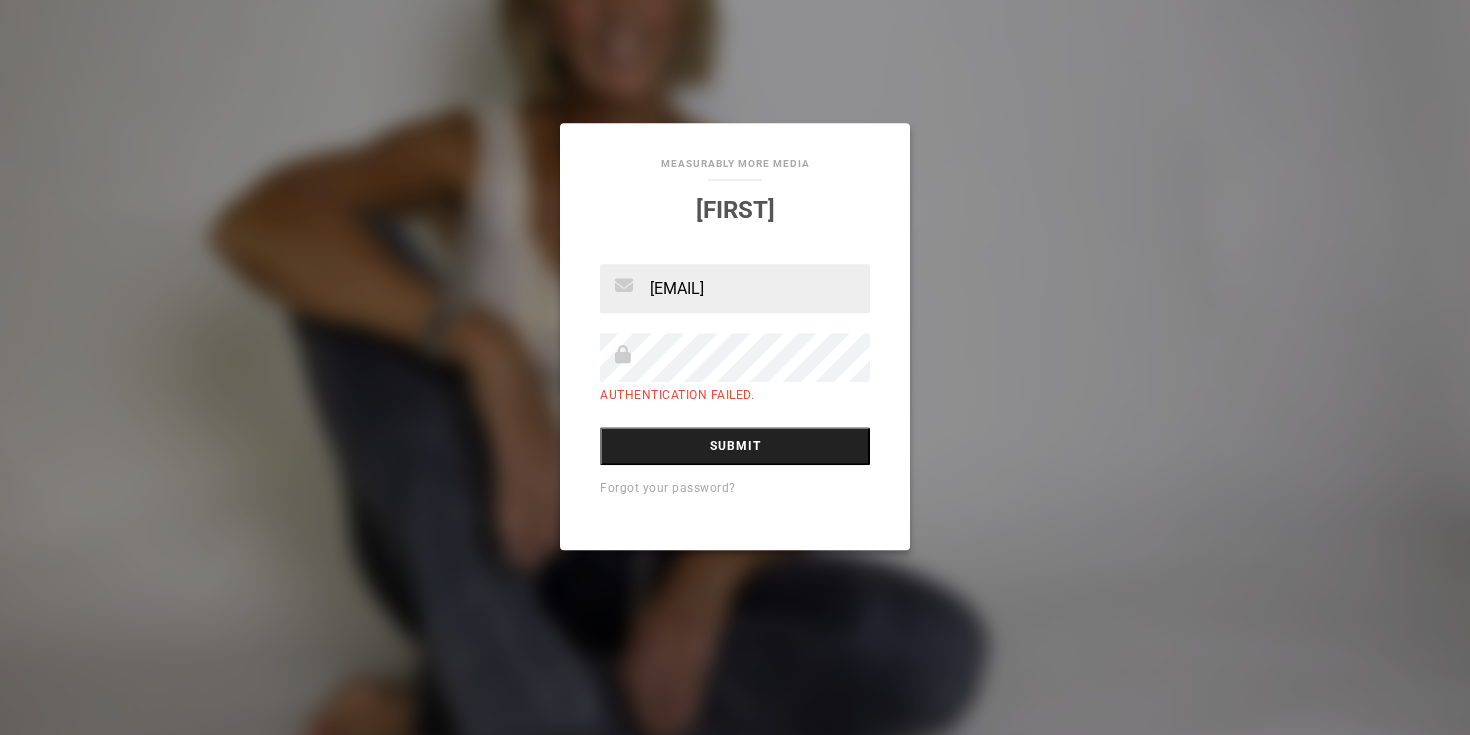 click on "Submit" at bounding box center (735, 446) 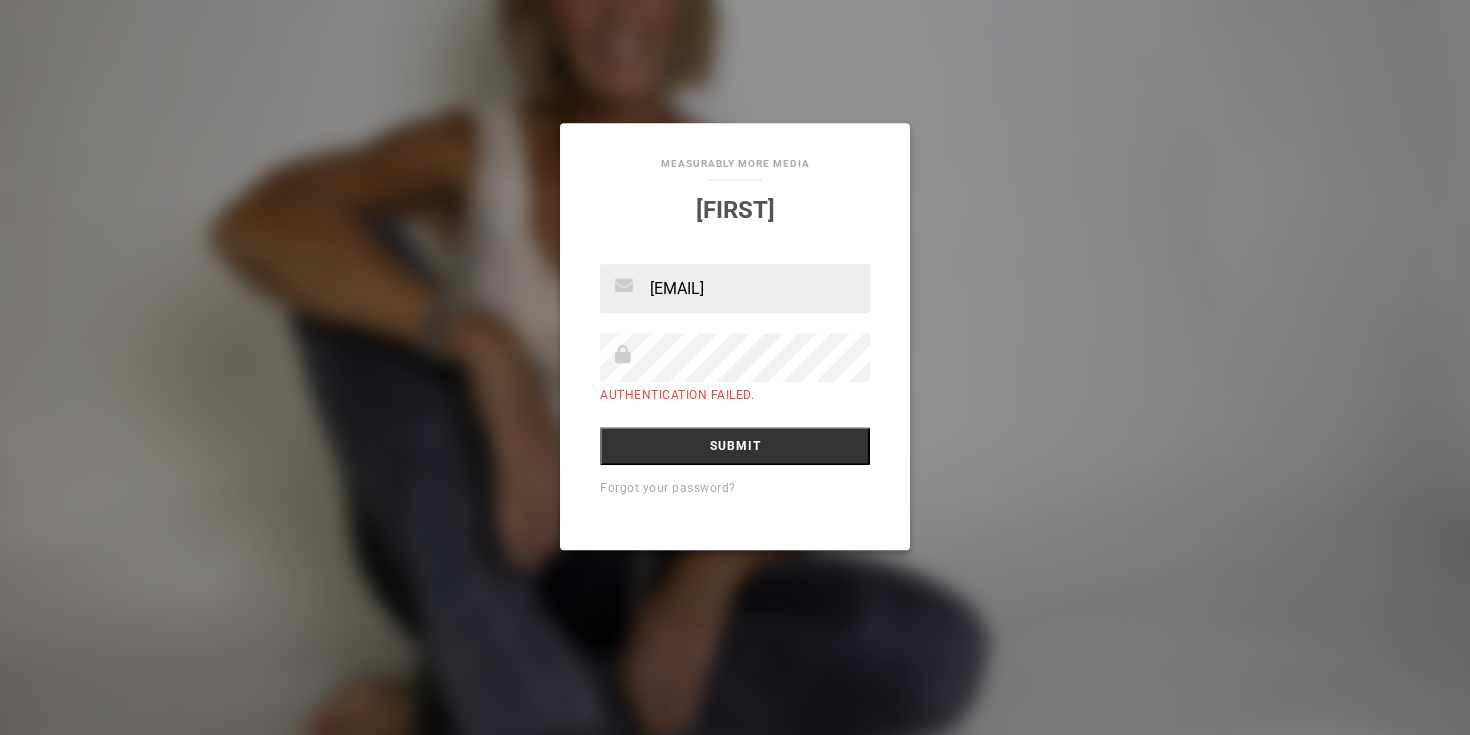 scroll, scrollTop: 0, scrollLeft: 0, axis: both 